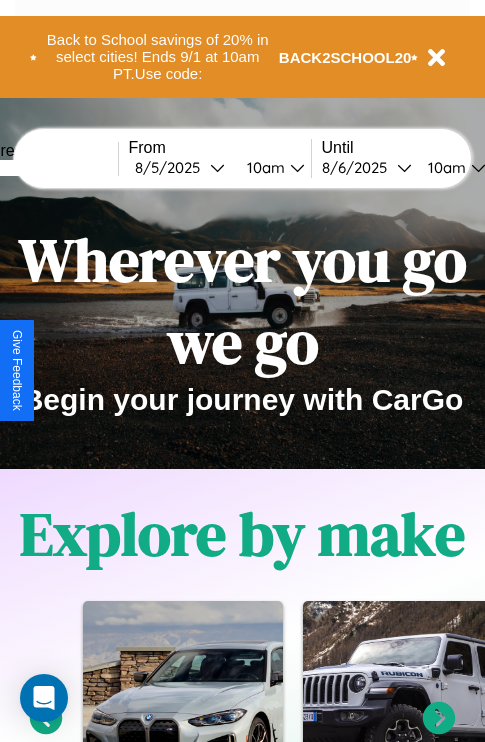 scroll, scrollTop: 0, scrollLeft: 0, axis: both 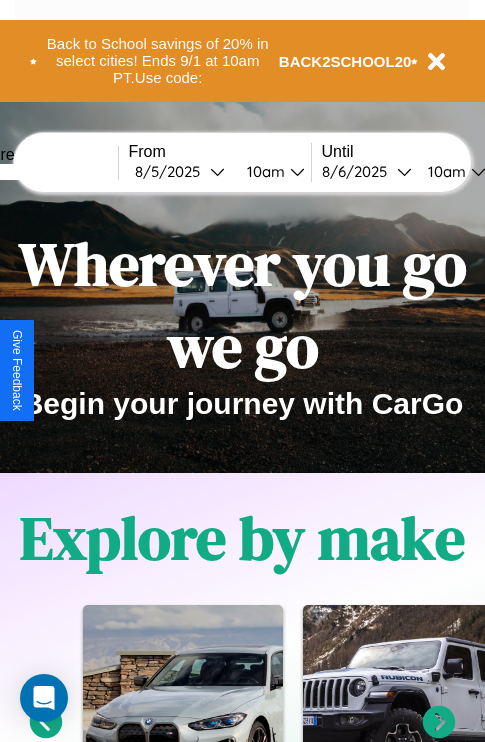 click at bounding box center (43, 172) 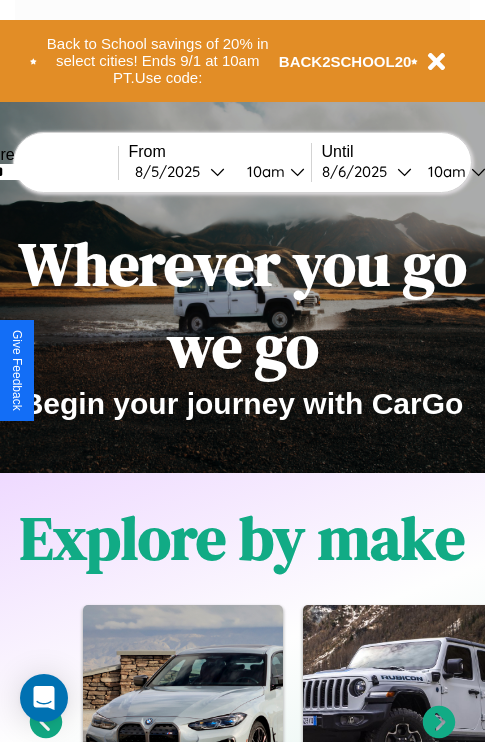type on "******" 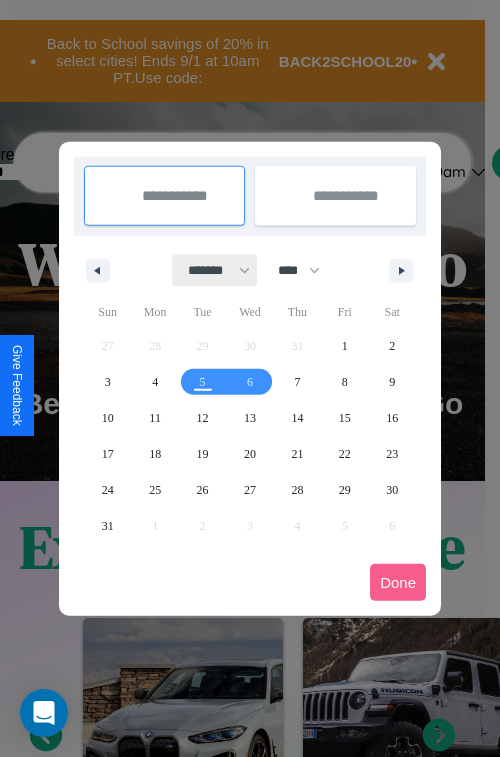 click on "******* ******** ***** ***** *** **** **** ****** ********* ******* ******** ********" at bounding box center (215, 270) 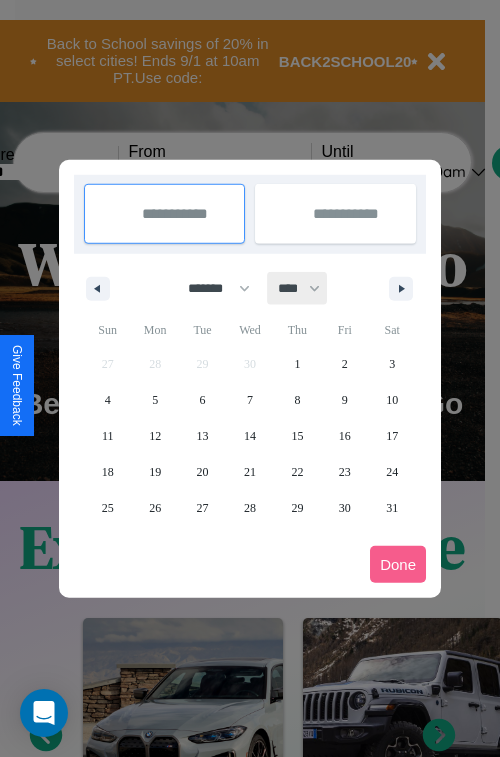 click on "**** **** **** **** **** **** **** **** **** **** **** **** **** **** **** **** **** **** **** **** **** **** **** **** **** **** **** **** **** **** **** **** **** **** **** **** **** **** **** **** **** **** **** **** **** **** **** **** **** **** **** **** **** **** **** **** **** **** **** **** **** **** **** **** **** **** **** **** **** **** **** **** **** **** **** **** **** **** **** **** **** **** **** **** **** **** **** **** **** **** **** **** **** **** **** **** **** **** **** **** **** **** **** **** **** **** **** **** **** **** **** **** **** **** **** **** **** **** **** **** ****" at bounding box center (298, 288) 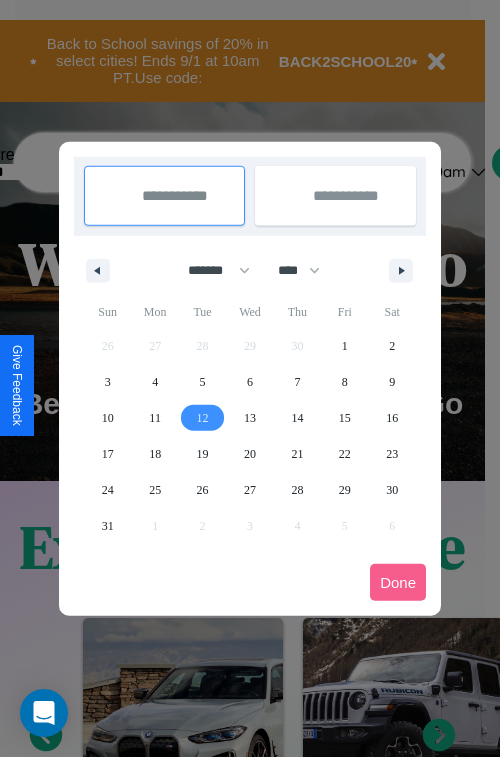 click on "12" at bounding box center [203, 418] 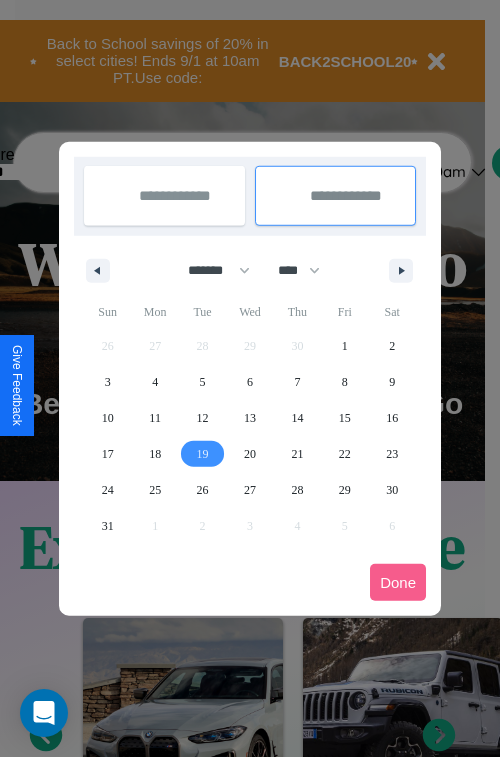 click on "19" at bounding box center [203, 454] 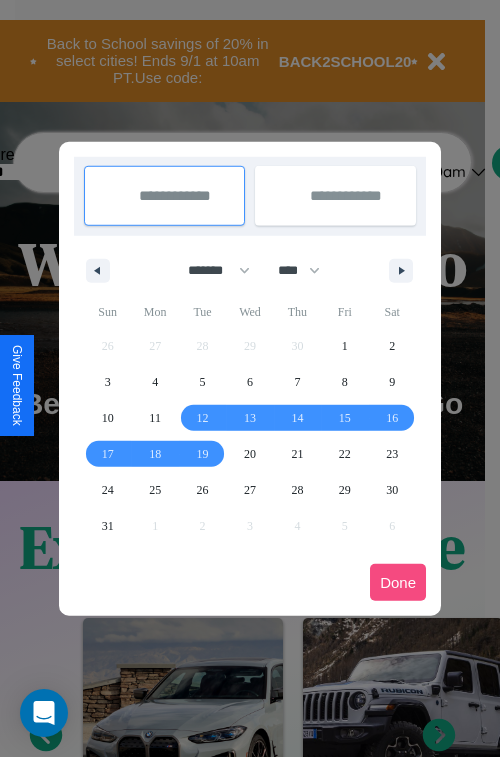click on "Done" at bounding box center [398, 582] 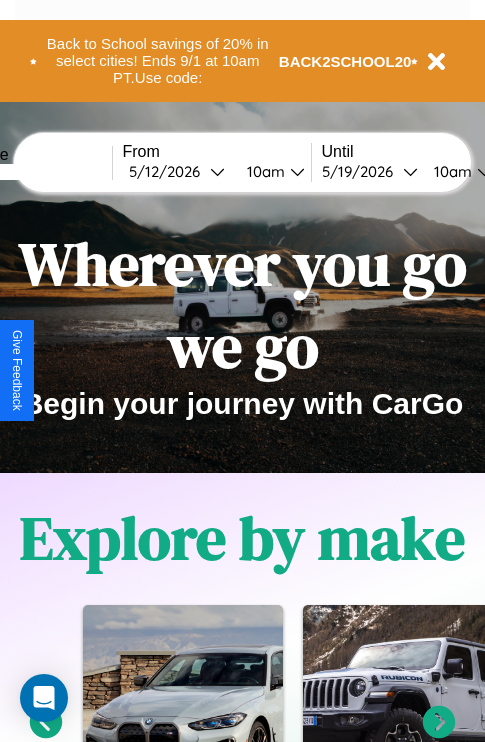 click on "10am" at bounding box center (263, 171) 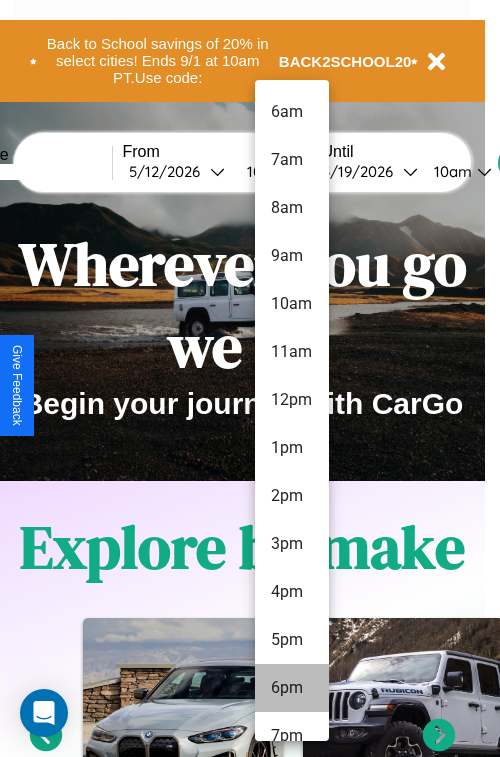click on "6pm" at bounding box center [292, 688] 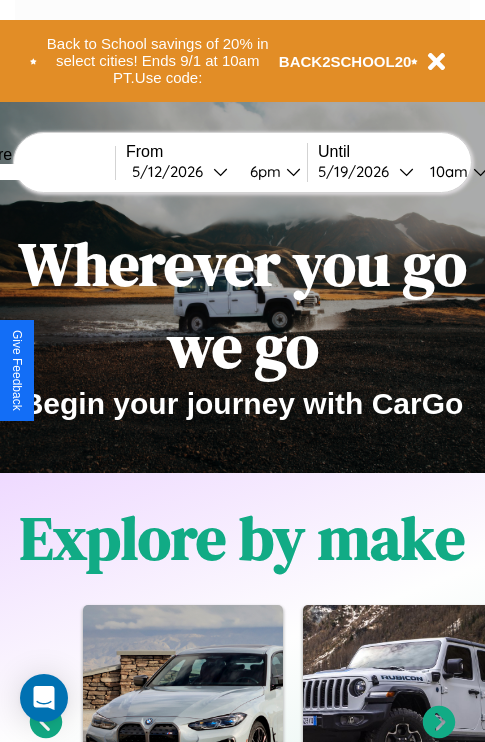 scroll, scrollTop: 0, scrollLeft: 71, axis: horizontal 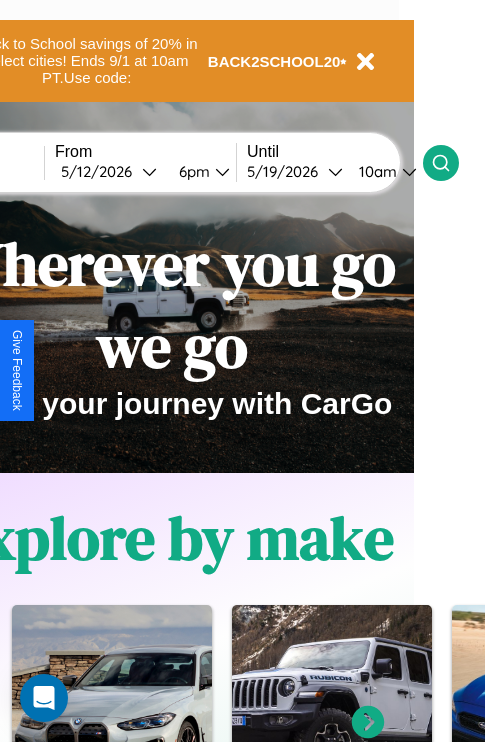 click 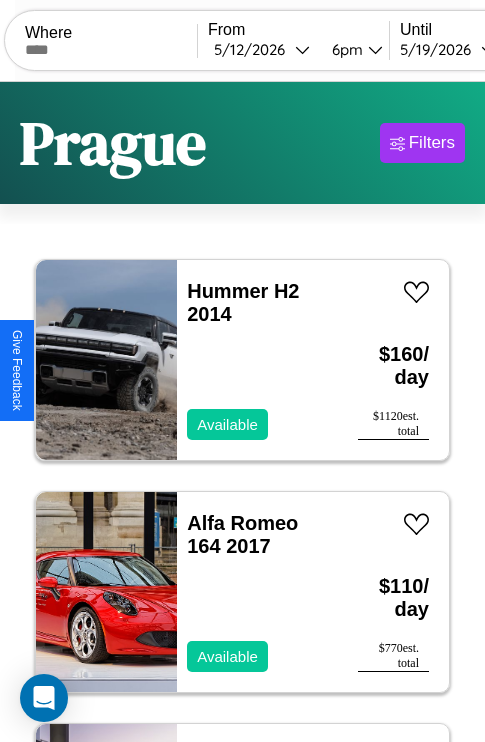 scroll, scrollTop: 79, scrollLeft: 0, axis: vertical 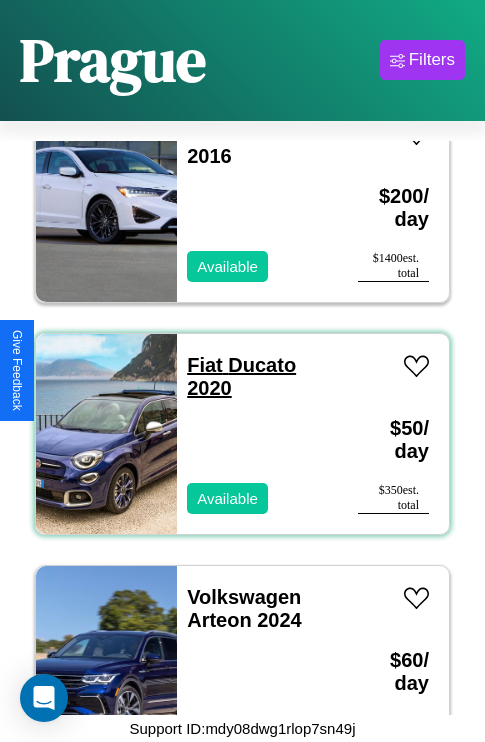 click on "Fiat   Ducato   2020" at bounding box center [241, 376] 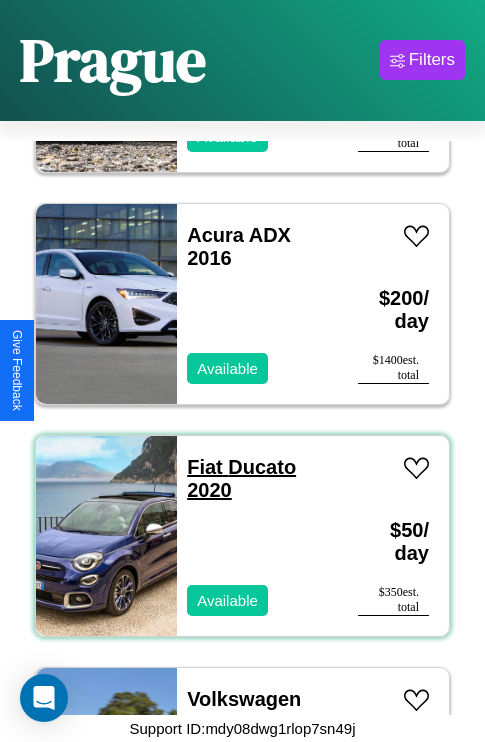 scroll, scrollTop: 2163, scrollLeft: 0, axis: vertical 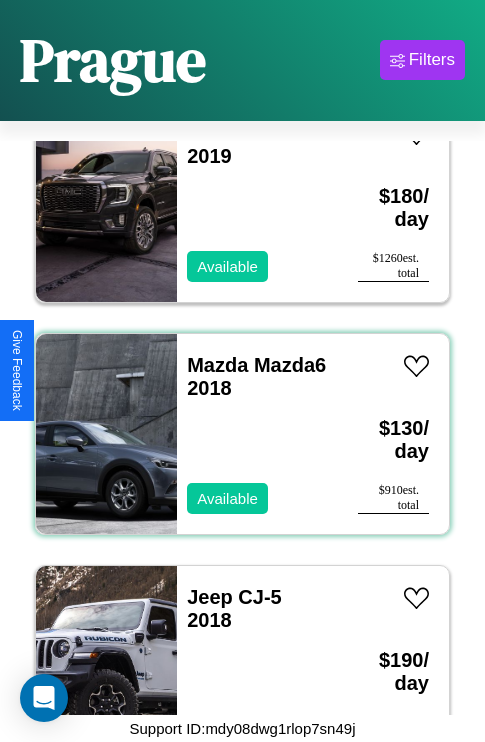 click on "Mazda   Mazda6   2018 Available" at bounding box center (257, 434) 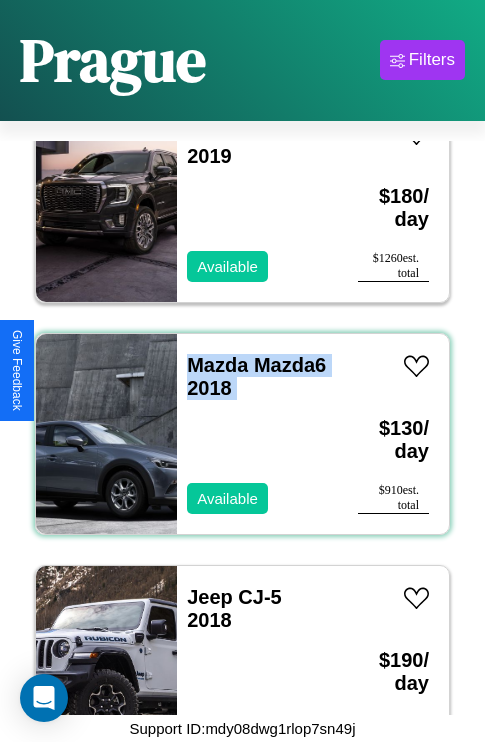 click on "Mazda   Mazda6   2018 Available" at bounding box center (257, 434) 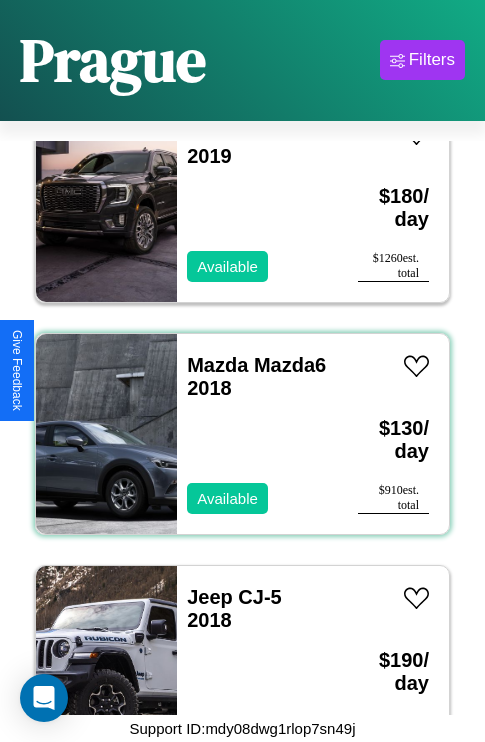 click on "Mazda   Mazda6   2018 Available" at bounding box center (257, 434) 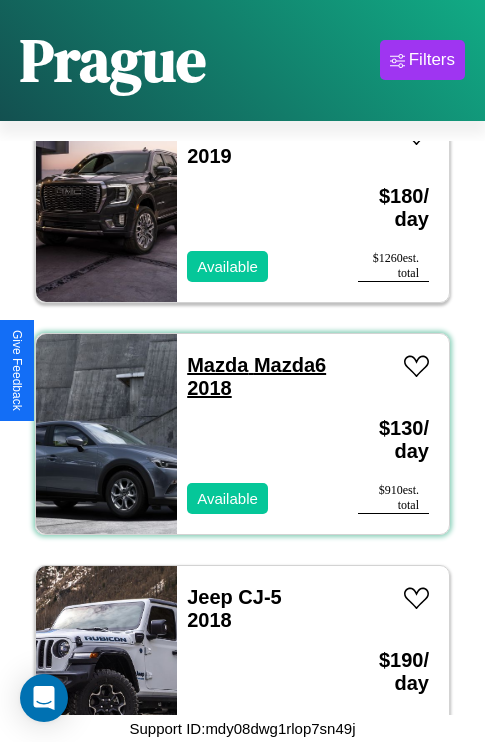 click on "Mazda   Mazda6   2018" at bounding box center (256, 376) 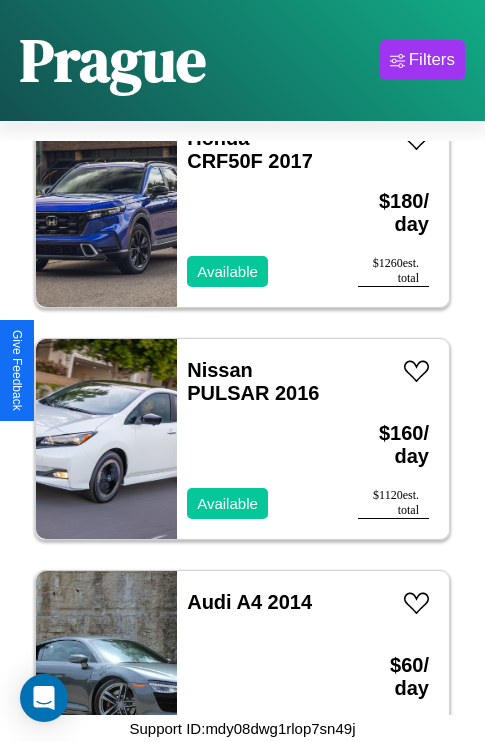 scroll, scrollTop: 4483, scrollLeft: 0, axis: vertical 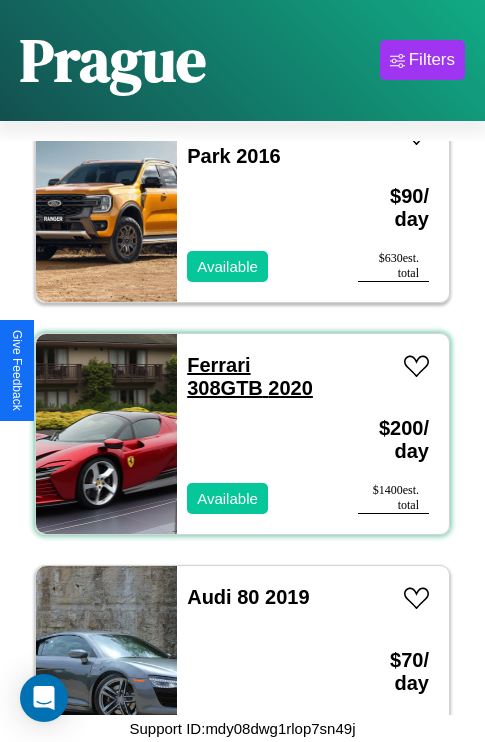 click on "Ferrari   308GTB   2020" at bounding box center (250, 376) 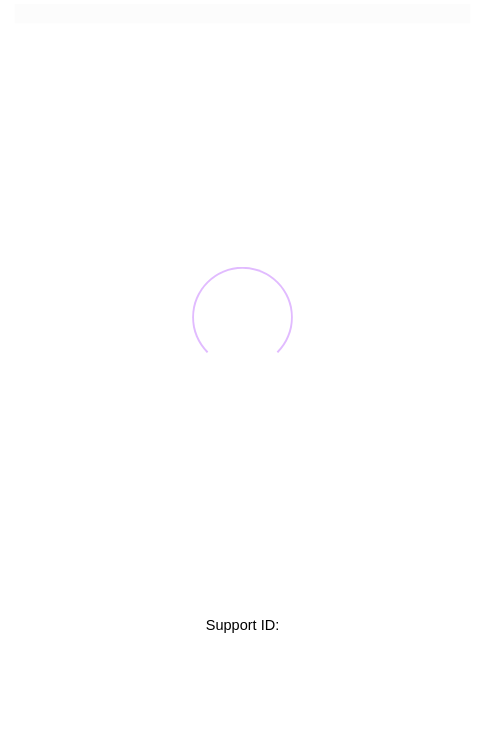 scroll, scrollTop: 0, scrollLeft: 0, axis: both 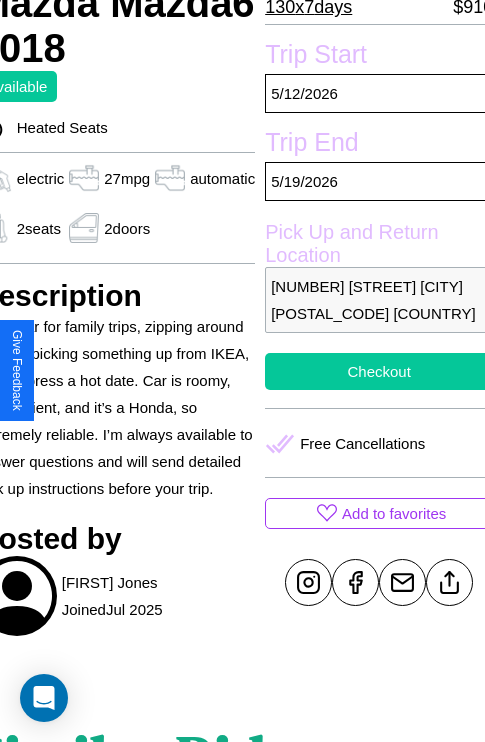 click on "Checkout" at bounding box center [379, 371] 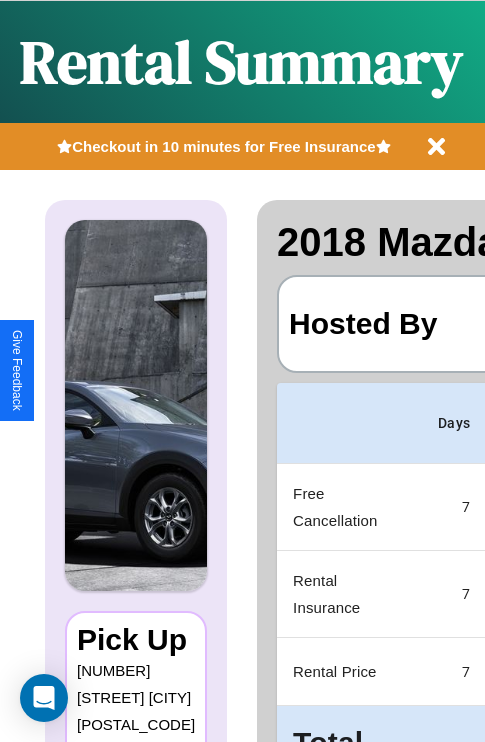 scroll, scrollTop: 0, scrollLeft: 378, axis: horizontal 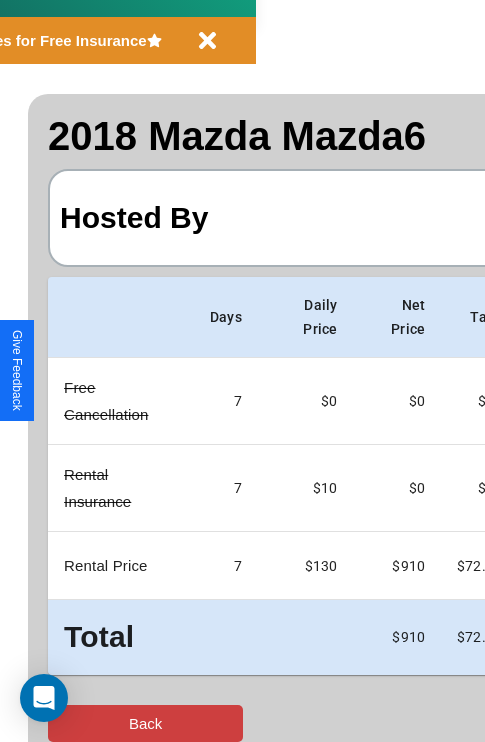 click on "Back" at bounding box center [145, 723] 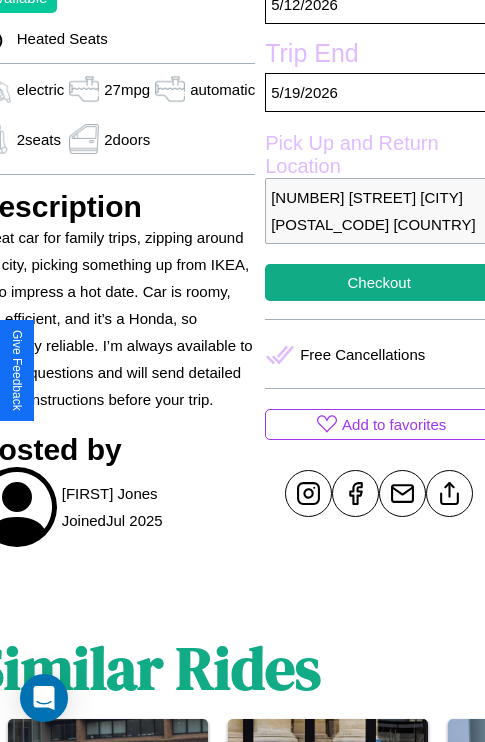 scroll, scrollTop: 598, scrollLeft: 96, axis: both 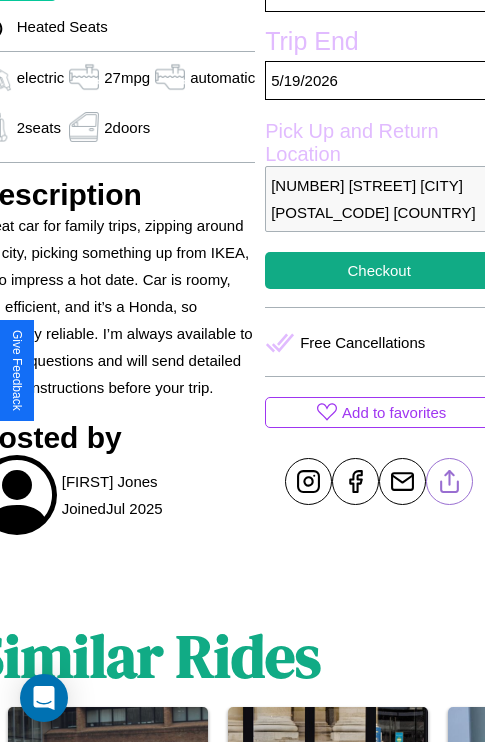 click 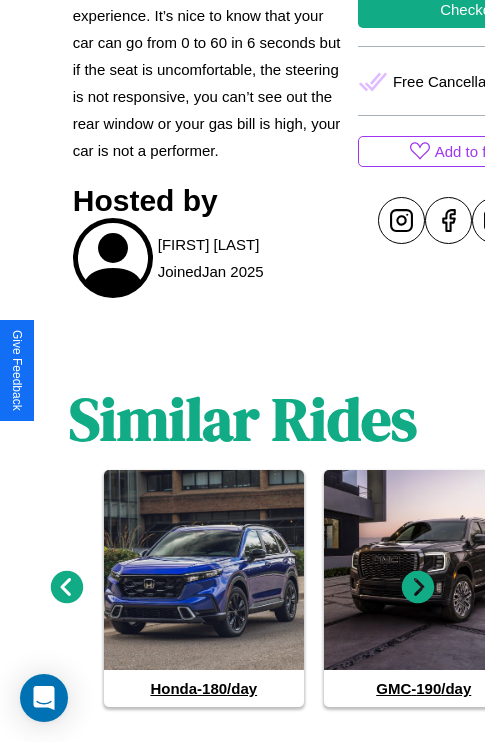 scroll, scrollTop: 879, scrollLeft: 0, axis: vertical 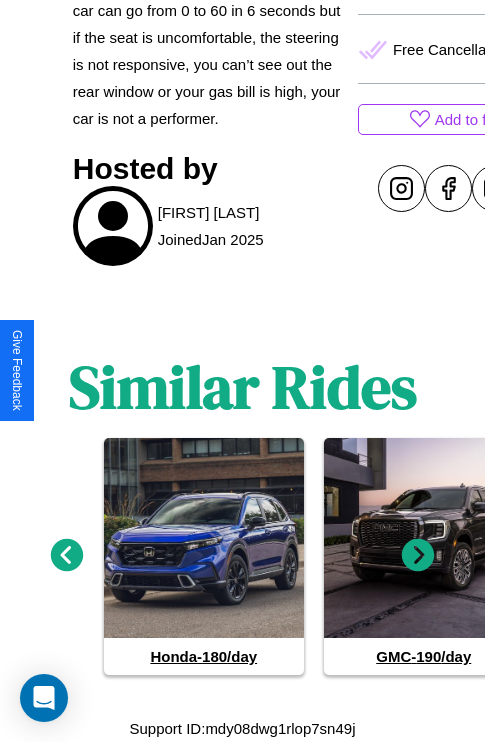 click 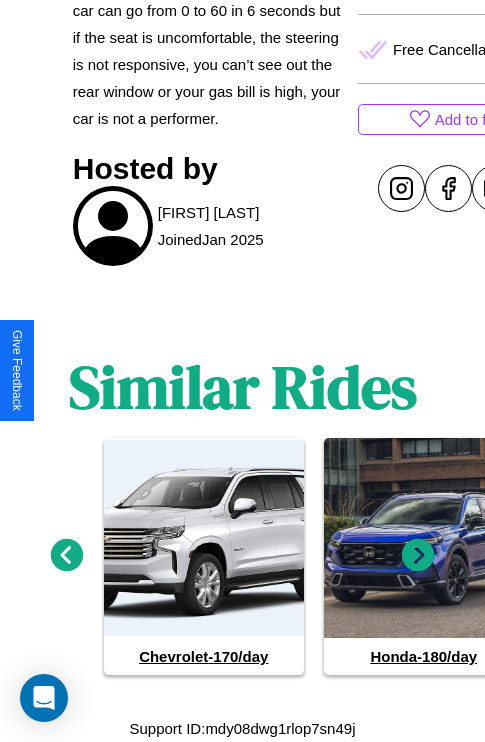 click 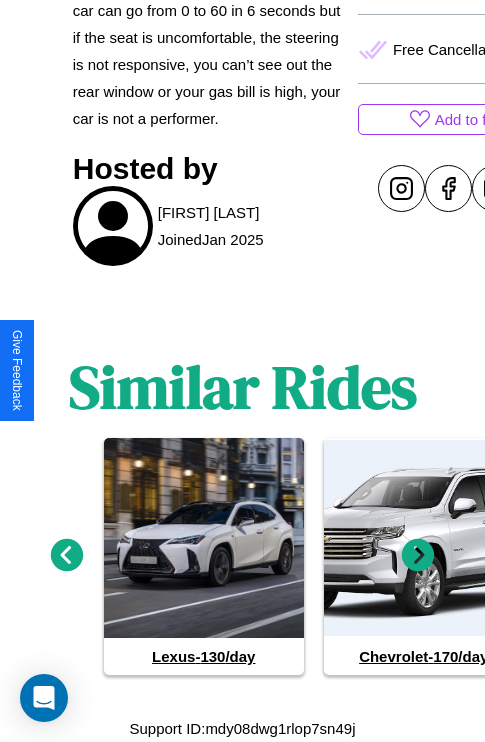 click 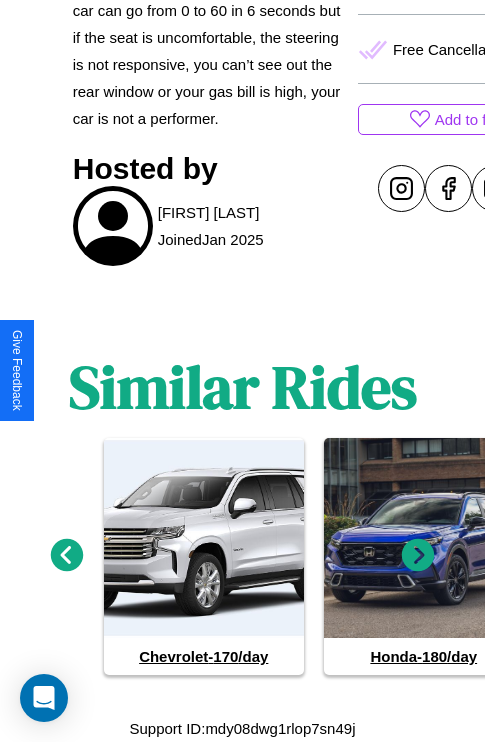 click 